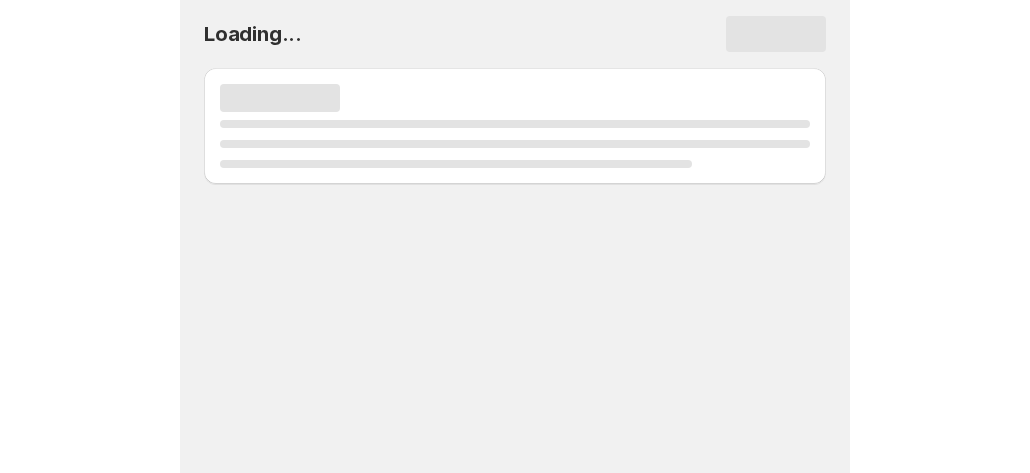 scroll, scrollTop: 0, scrollLeft: 0, axis: both 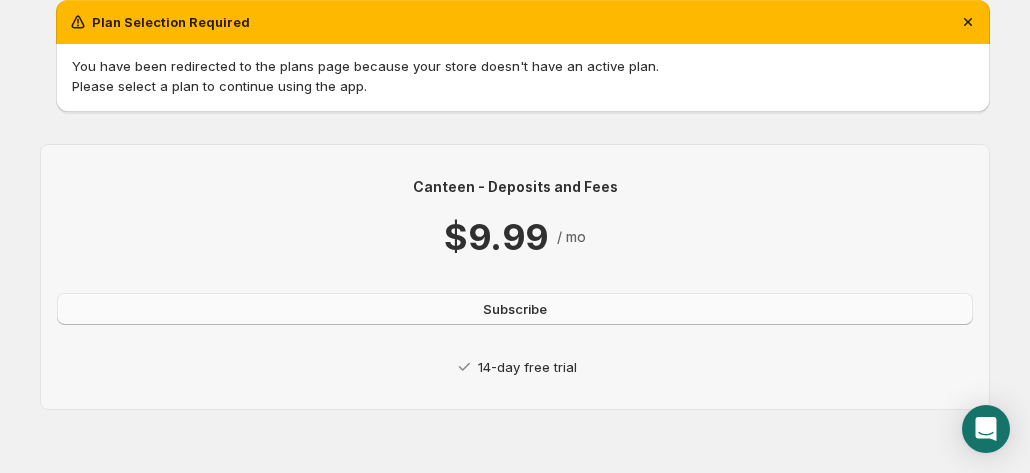 click on "Subscribe" at bounding box center (515, 309) 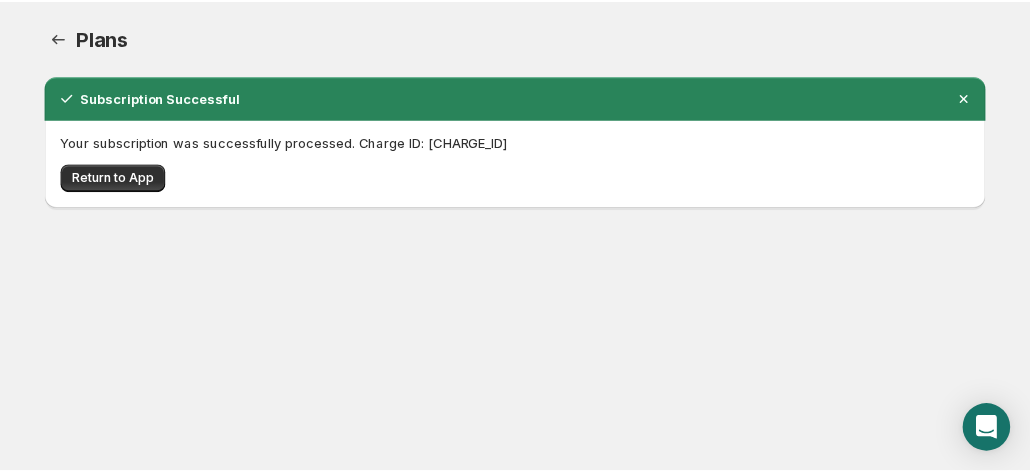scroll, scrollTop: 0, scrollLeft: 0, axis: both 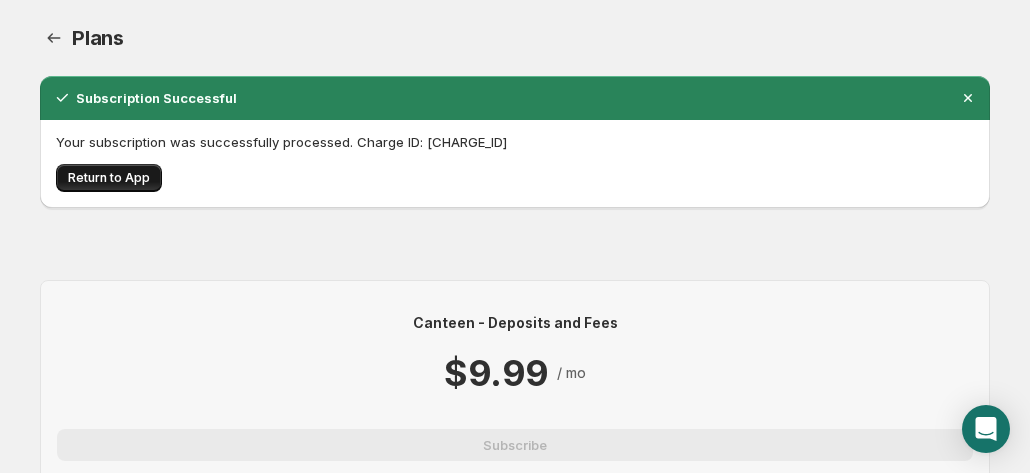 click on "Return to App" at bounding box center (109, 178) 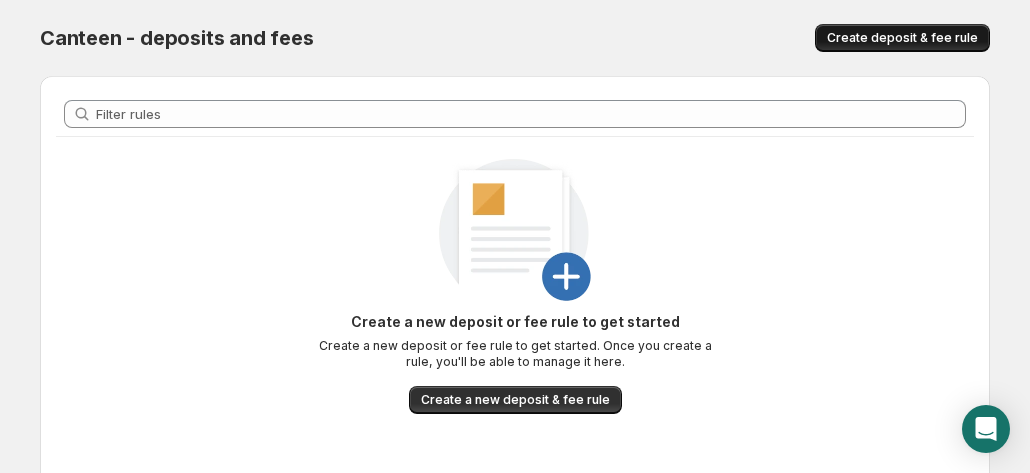 click on "Create deposit & fee rule" at bounding box center [902, 38] 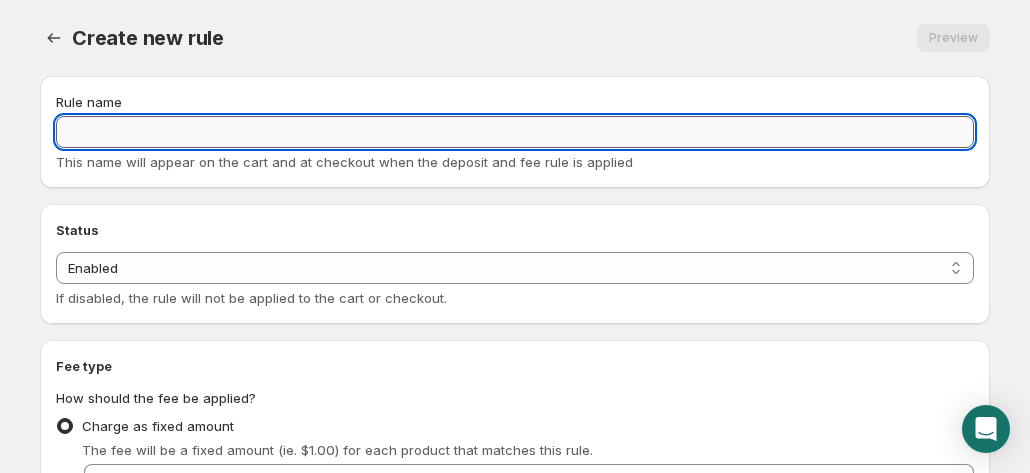 click on "Rule name" at bounding box center [515, 132] 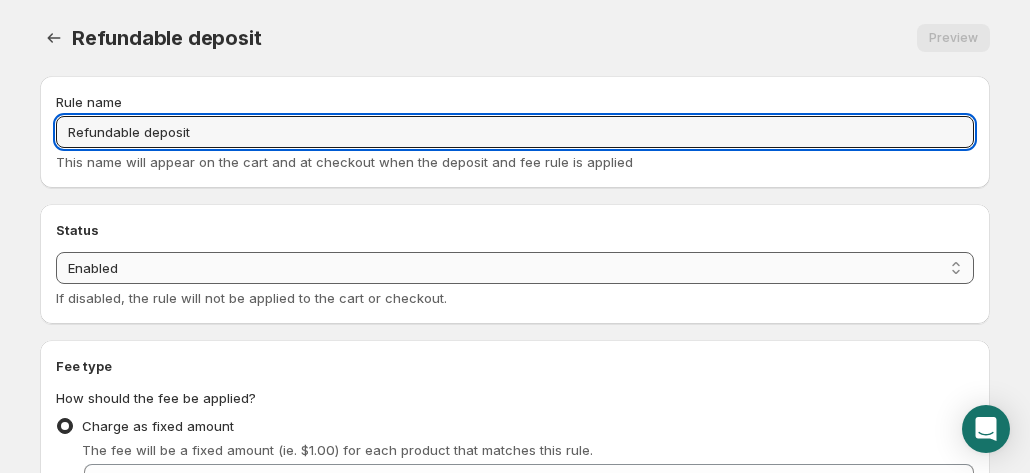type on "Refundable deposit" 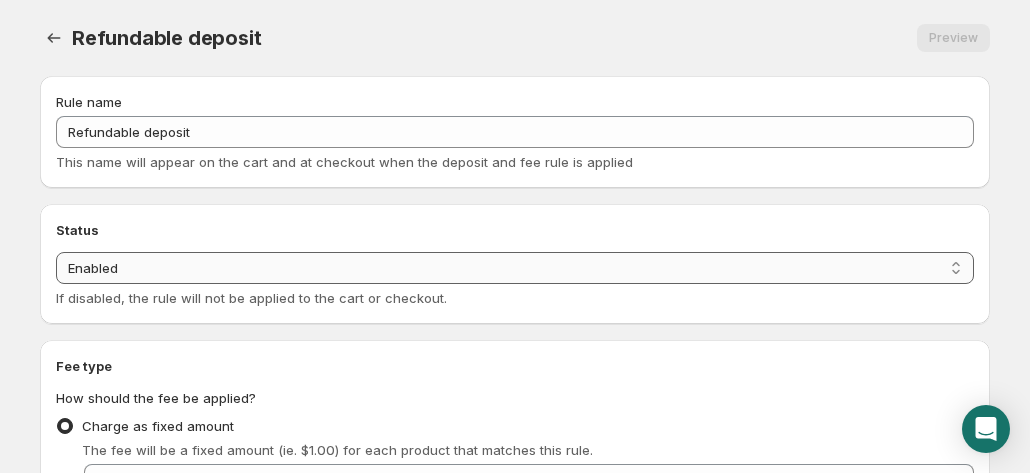 click on "Enabled Disabled" at bounding box center [515, 268] 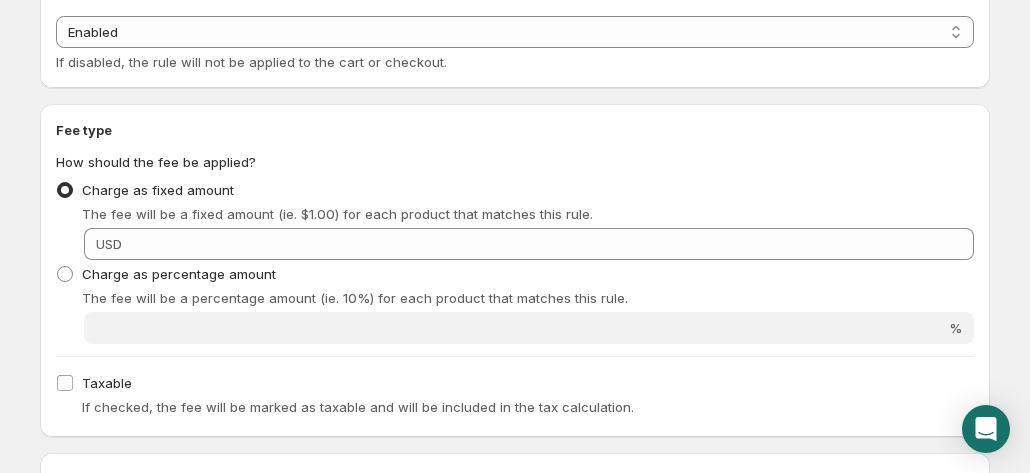 scroll, scrollTop: 241, scrollLeft: 0, axis: vertical 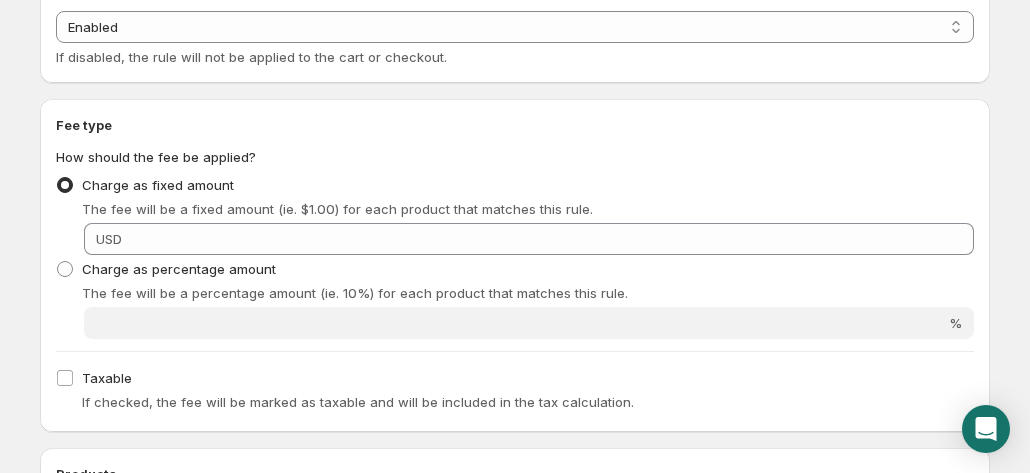 click on "Charge as fixed amount The fee will be a fixed amount (ie. $1.00) for each product that matches this rule. Fixed amount USD" at bounding box center (515, 213) 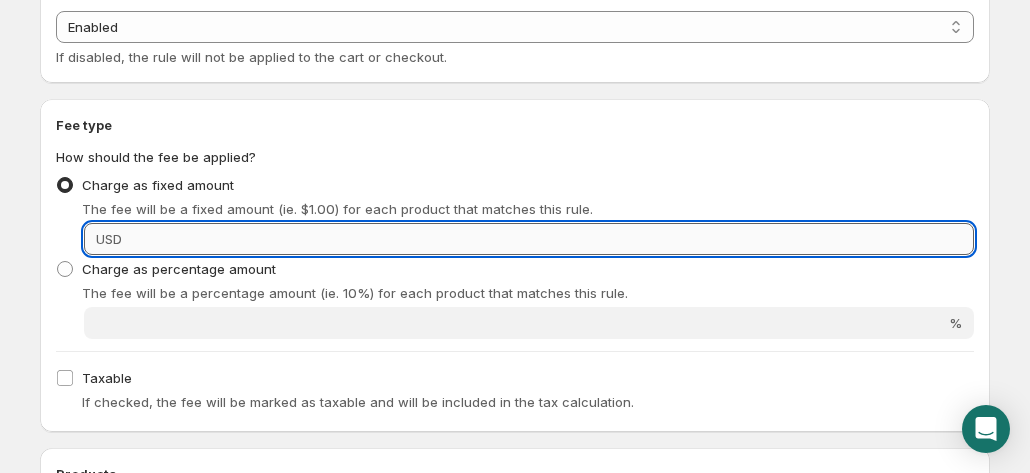click on "Fixed amount" at bounding box center [551, 239] 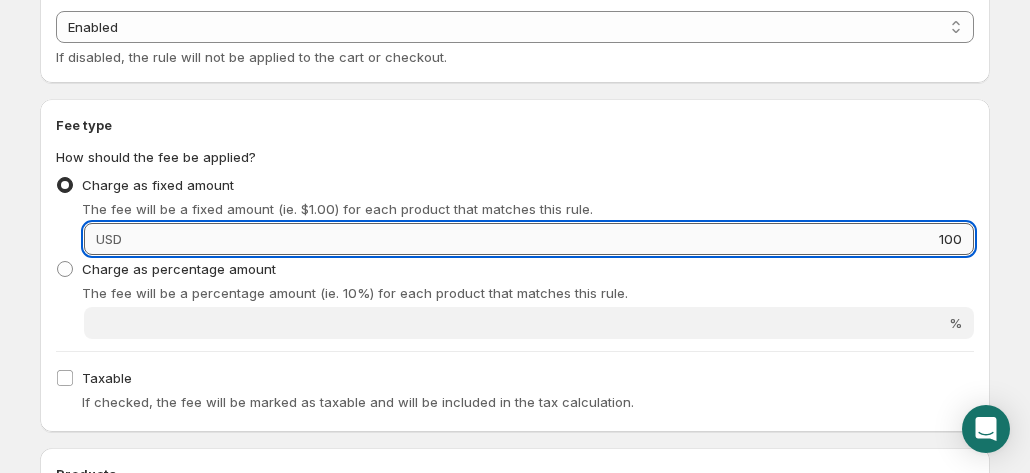 click on "100" at bounding box center [551, 239] 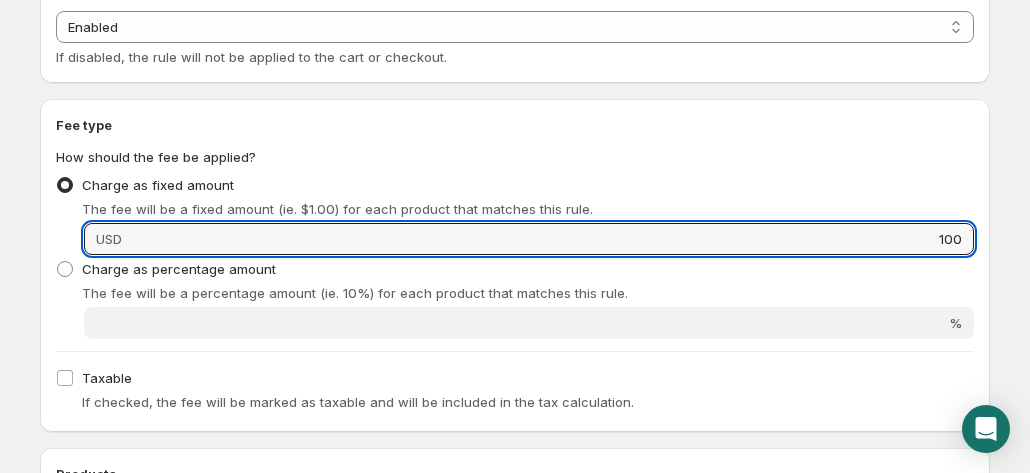 type on "100" 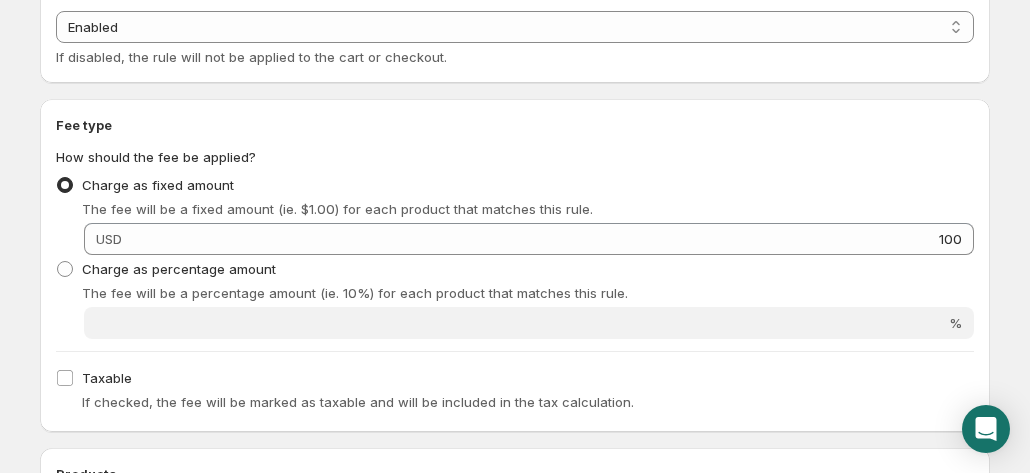 click on "Fee type How should the fee be applied? Charge as fixed amount The fee will be a fixed amount (ie. $1.00) for each product that matches this rule. Fixed amount USD 100 Charge as percentage amount The fee will be a percentage amount (ie. 10%) for each product that matches this rule. Percentage amount % Taxable If checked, the fee will be marked as taxable and will be included in the tax calculation." at bounding box center (515, 265) 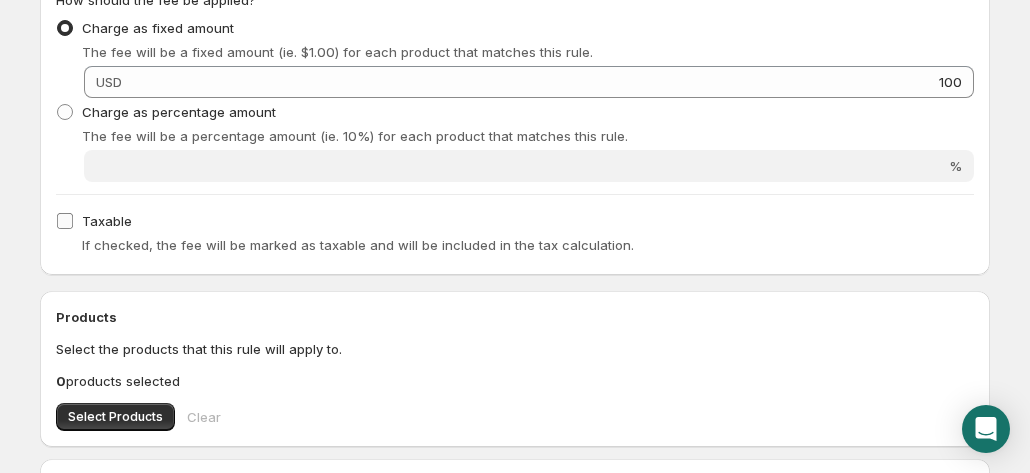 scroll, scrollTop: 410, scrollLeft: 0, axis: vertical 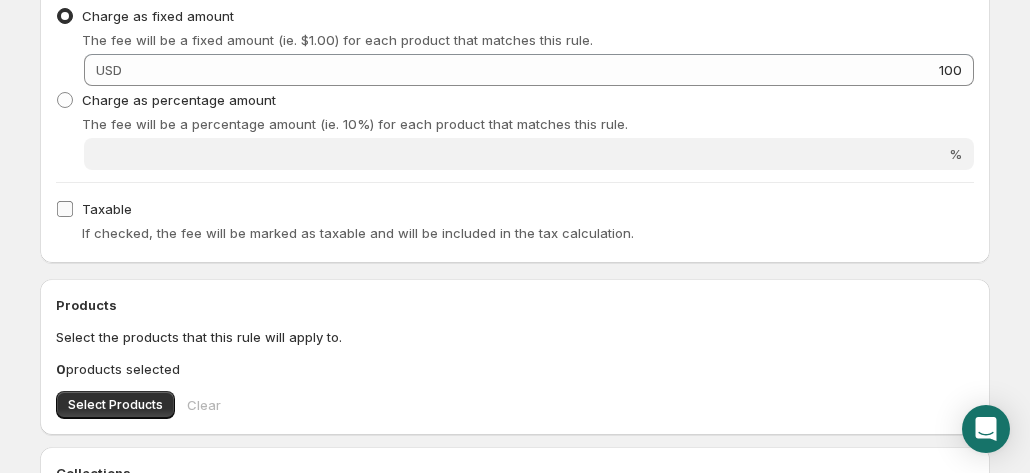 click on "Taxable" at bounding box center [107, 209] 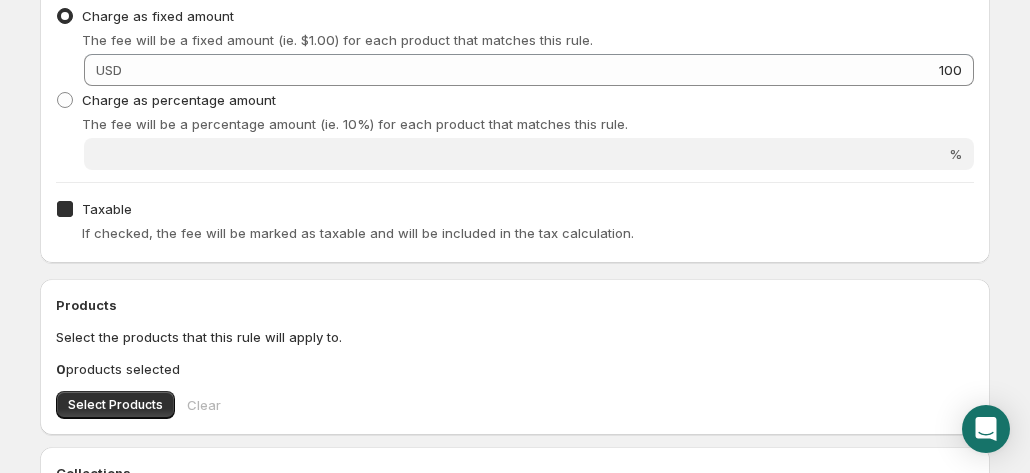 checkbox on "true" 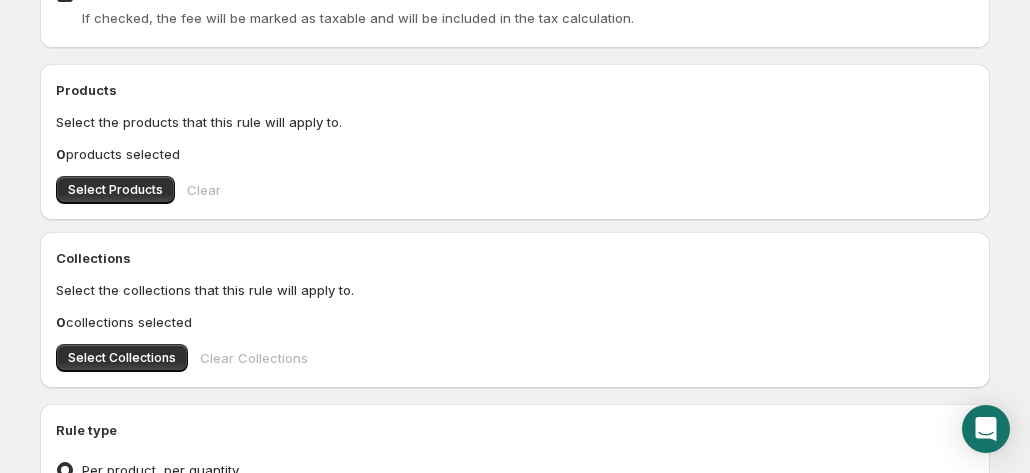 scroll, scrollTop: 632, scrollLeft: 0, axis: vertical 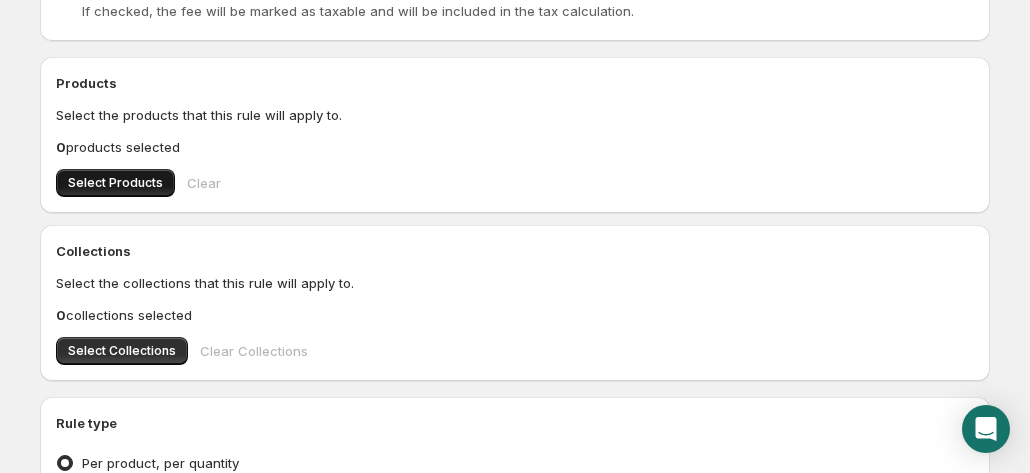 click on "Select Products" at bounding box center (115, 183) 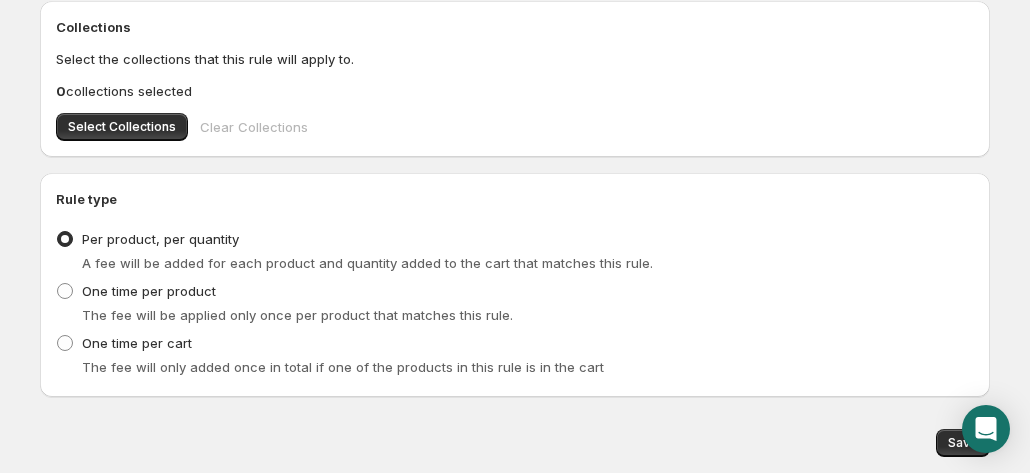 scroll, scrollTop: 858, scrollLeft: 0, axis: vertical 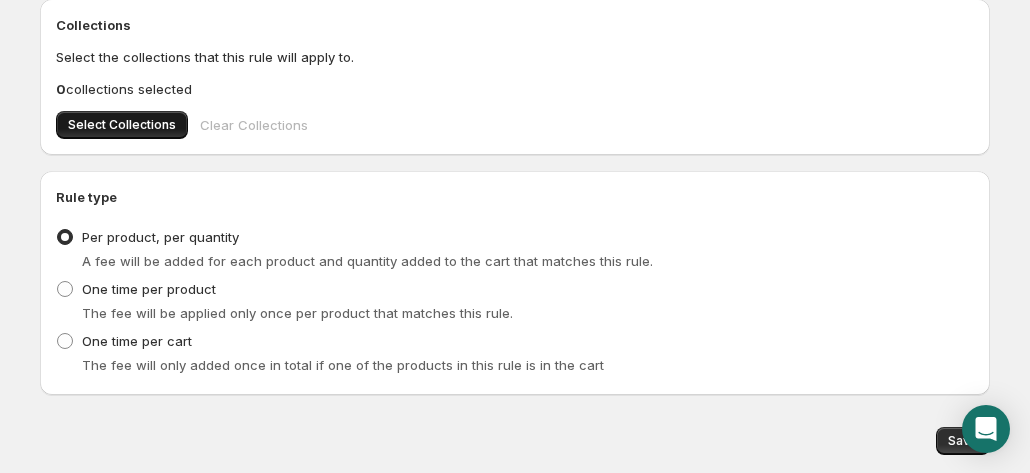 click on "Select Collections" at bounding box center [122, 125] 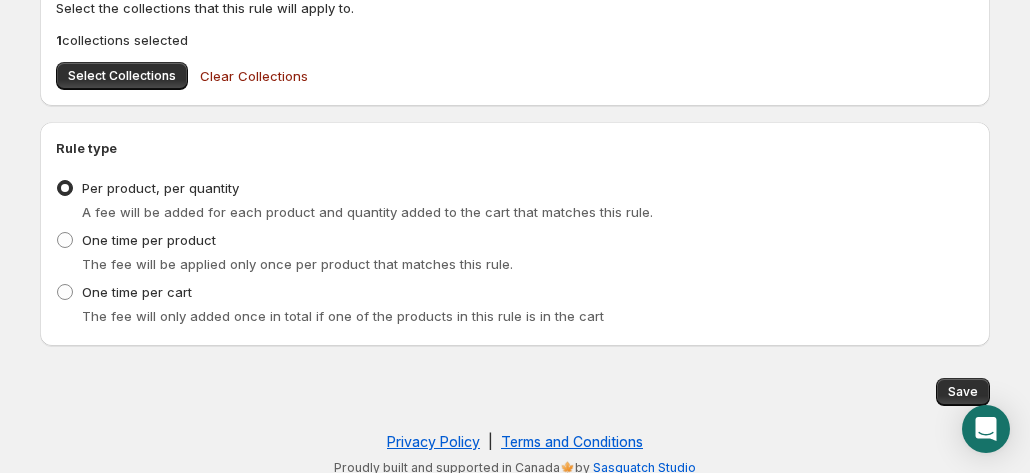 scroll, scrollTop: 919, scrollLeft: 0, axis: vertical 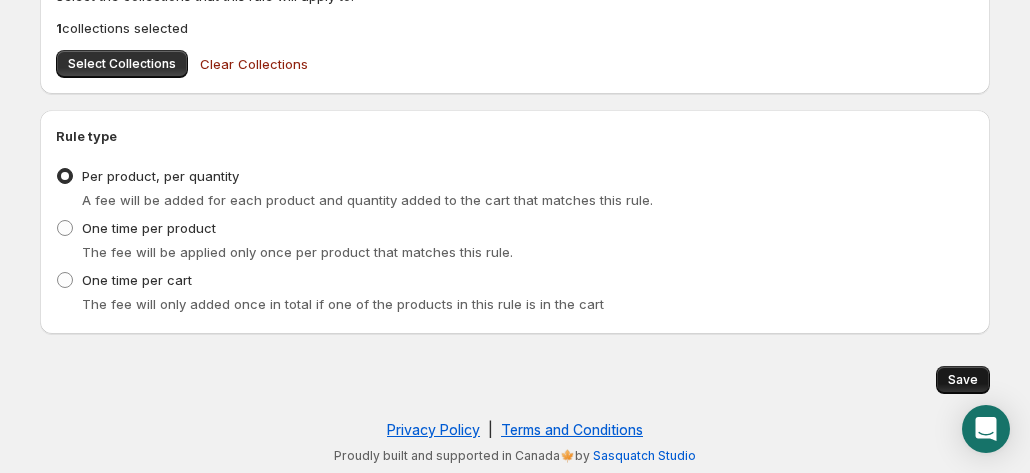 click on "Save" at bounding box center (963, 380) 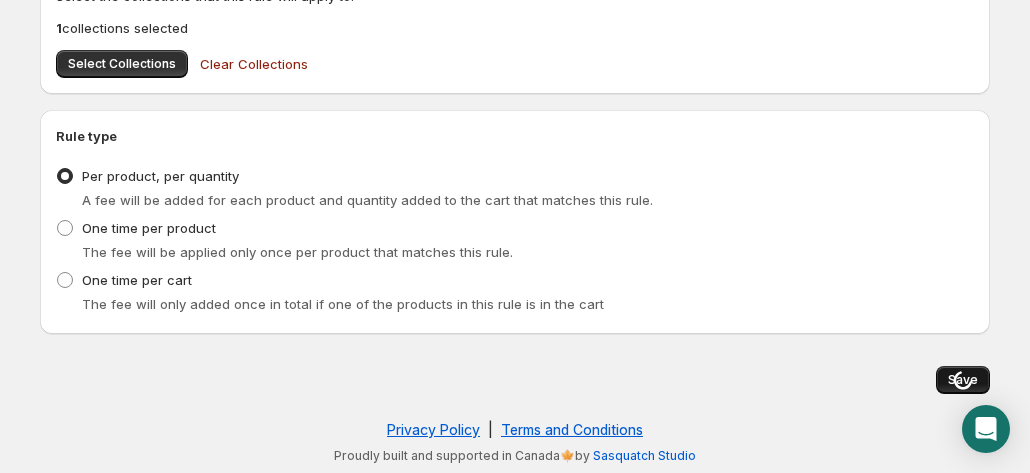 scroll, scrollTop: 0, scrollLeft: 0, axis: both 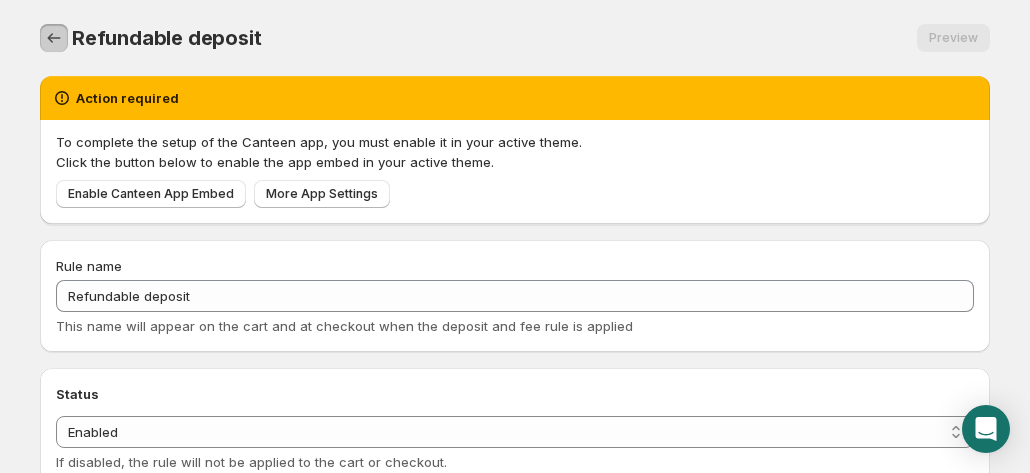 click at bounding box center [54, 38] 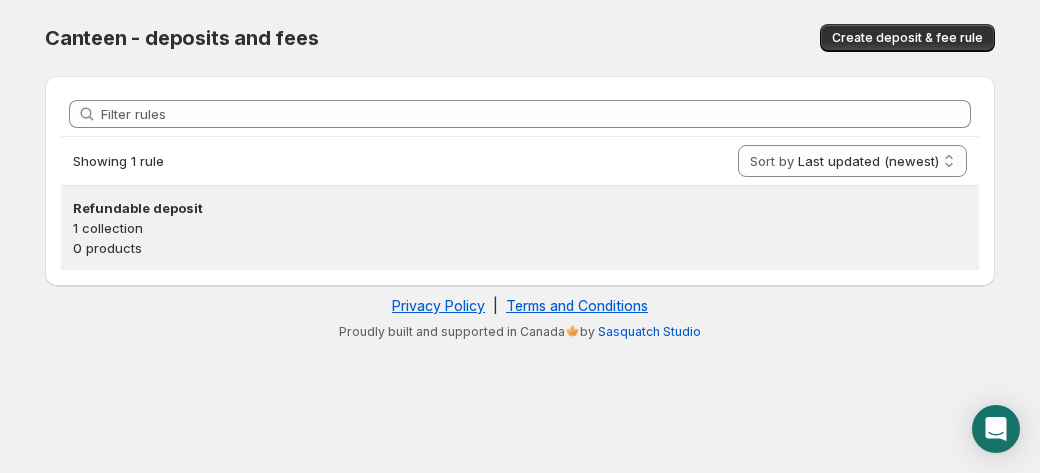 click on "1   collection" at bounding box center [520, 228] 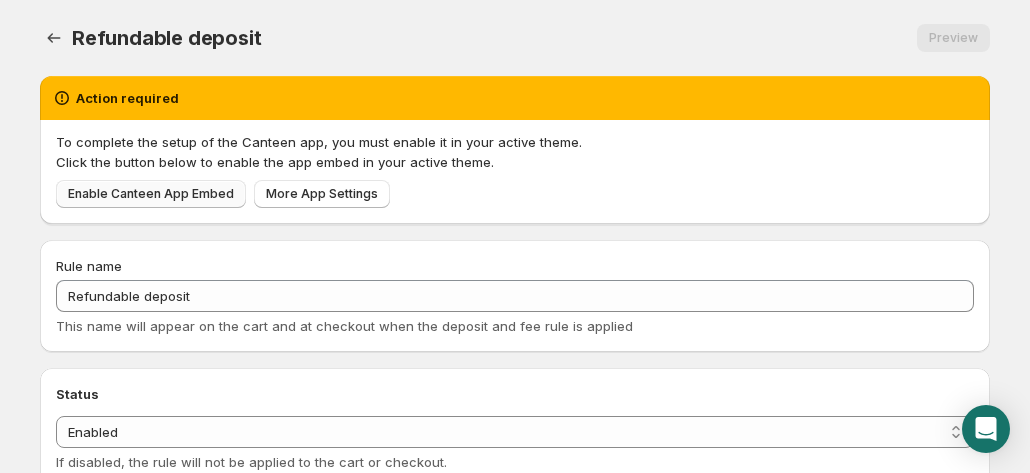 click on "Enable Canteen App Embed" at bounding box center (151, 194) 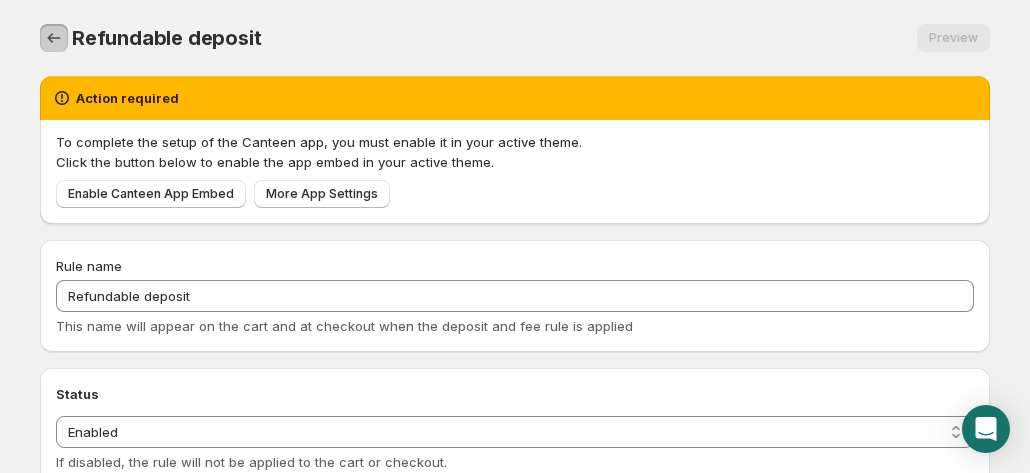 click 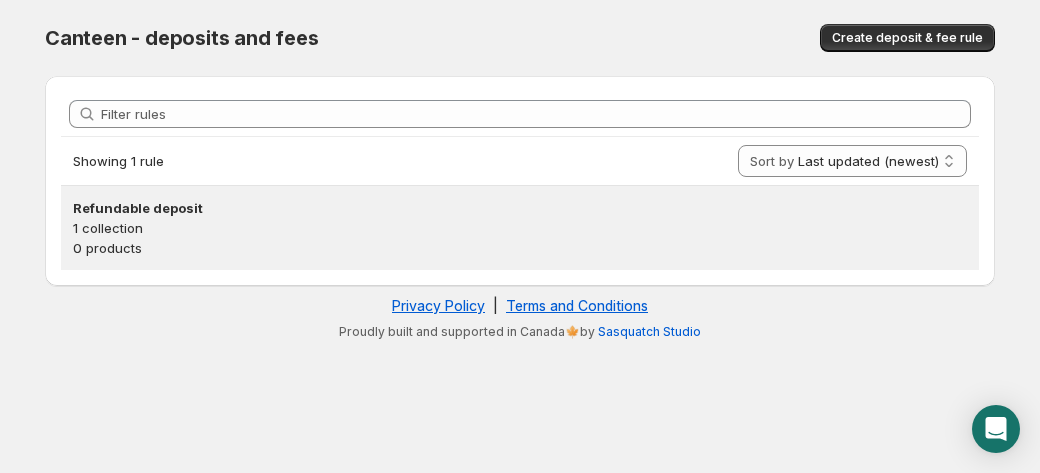 click on "Refundable deposit" at bounding box center (520, 208) 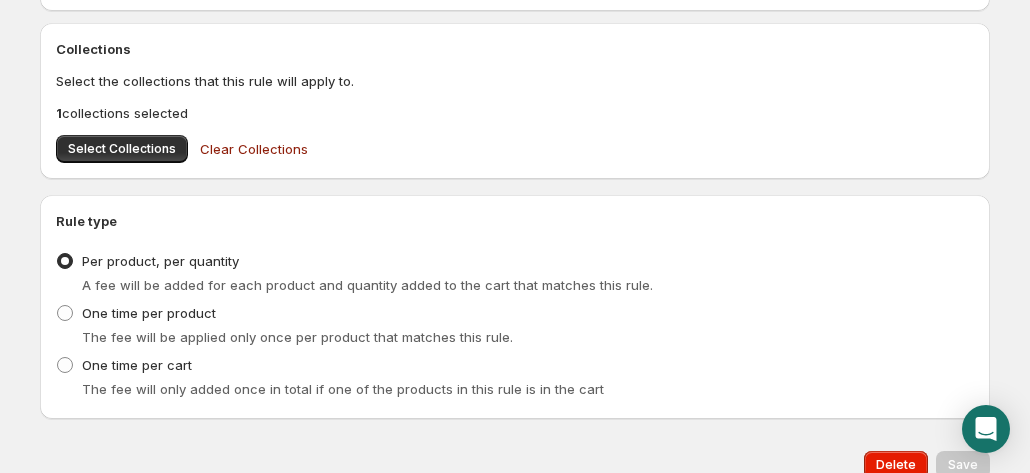 scroll, scrollTop: 681, scrollLeft: 0, axis: vertical 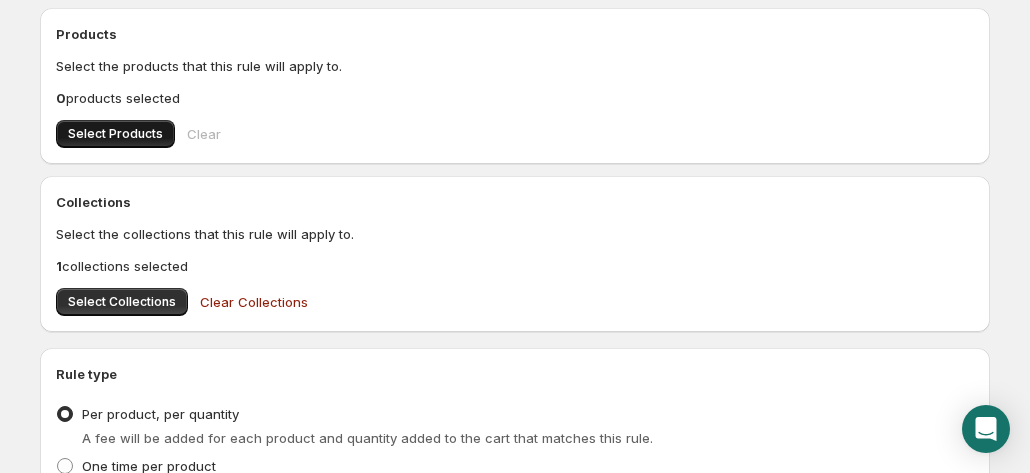 click on "Select Products" at bounding box center [115, 134] 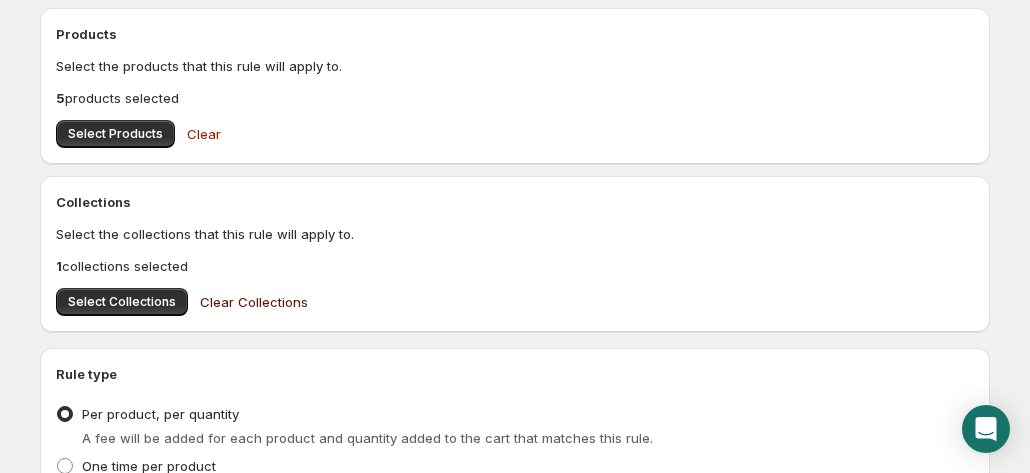 click on "Clear Collections" at bounding box center [254, 302] 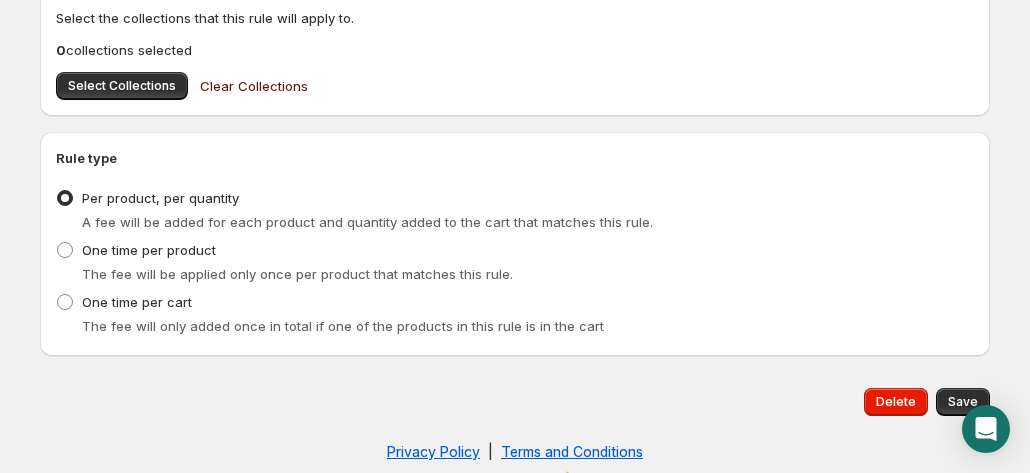 scroll, scrollTop: 919, scrollLeft: 0, axis: vertical 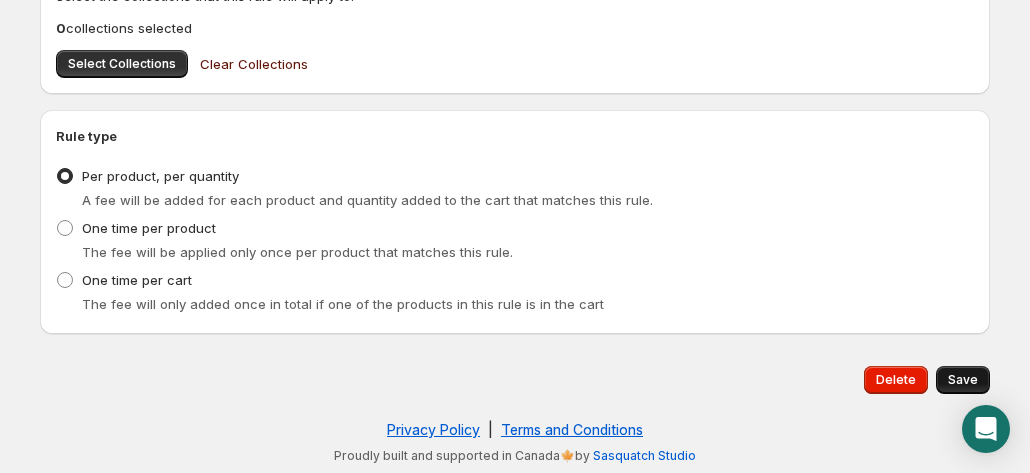 click on "Save" at bounding box center [963, 380] 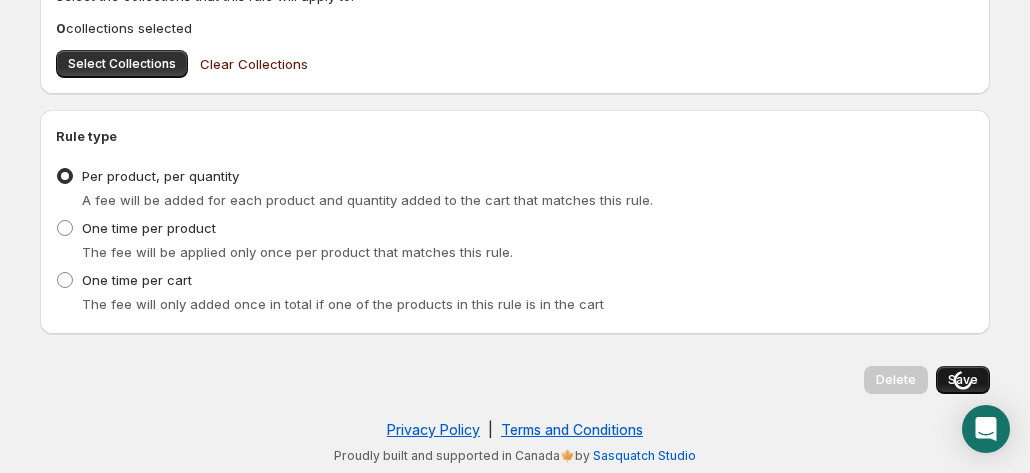 scroll, scrollTop: 0, scrollLeft: 0, axis: both 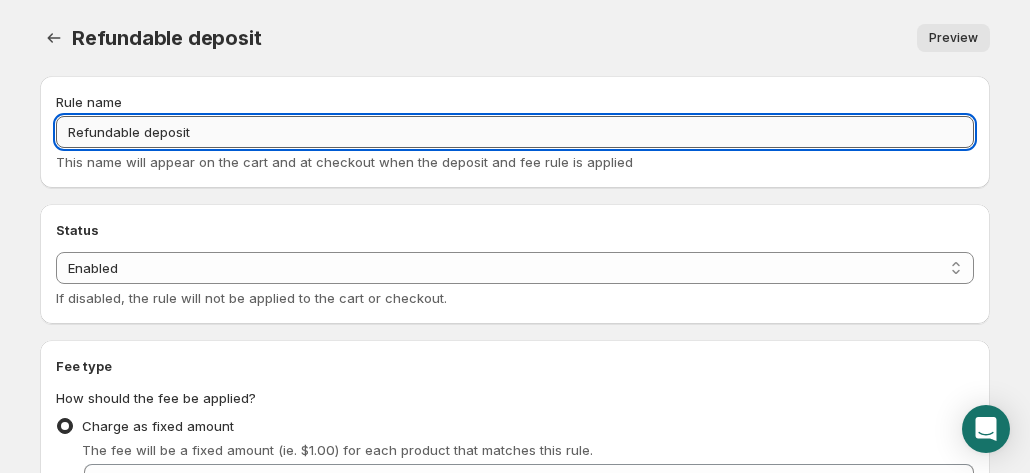 click on "Refundable deposit" at bounding box center [515, 132] 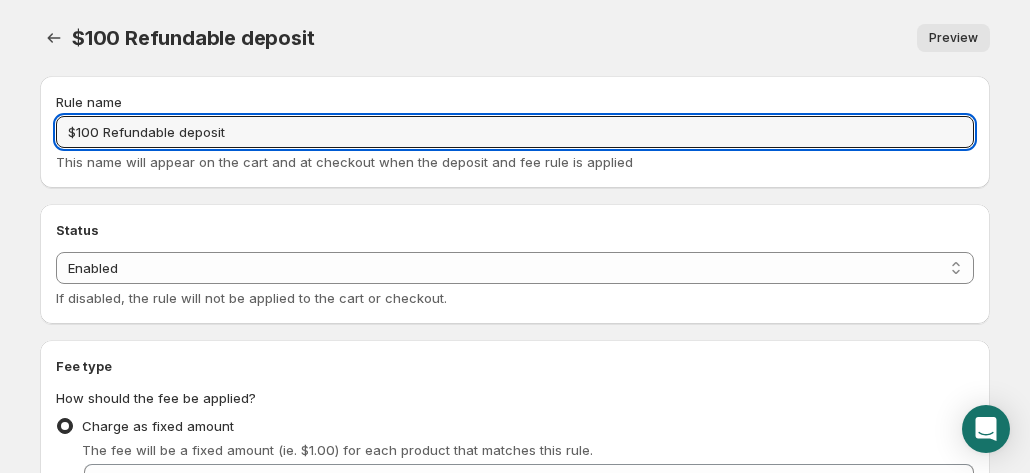 type on "$100 Refundable deposit" 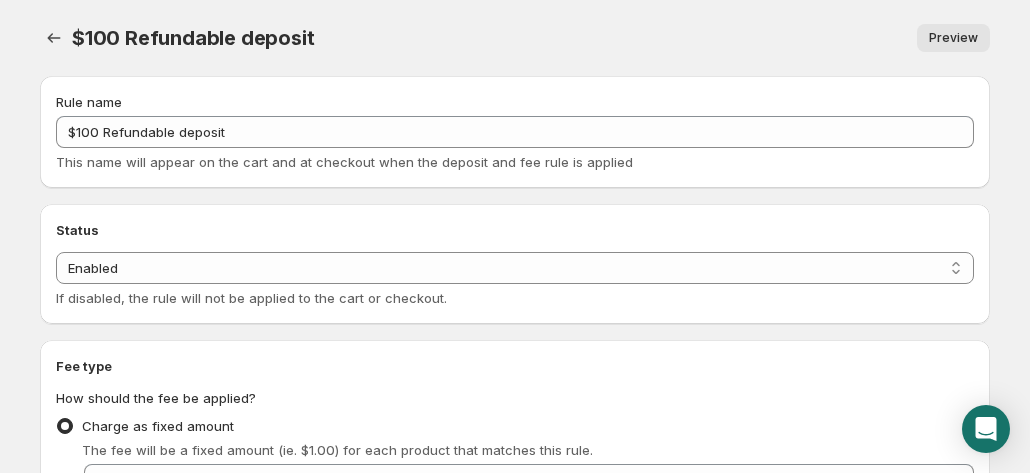 click on "Rule name $100 Refundable deposit This name will appear on the cart and at checkout when the deposit and fee rule is applied" at bounding box center (515, 132) 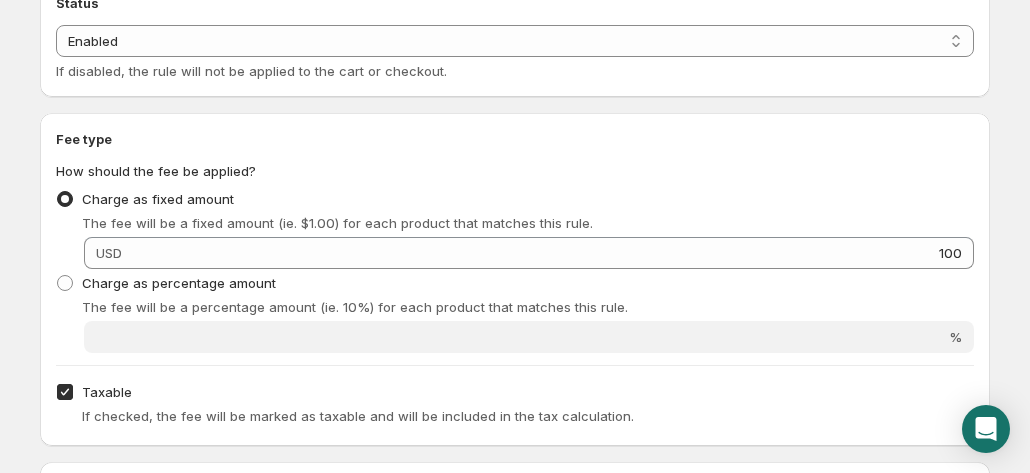 scroll, scrollTop: 0, scrollLeft: 0, axis: both 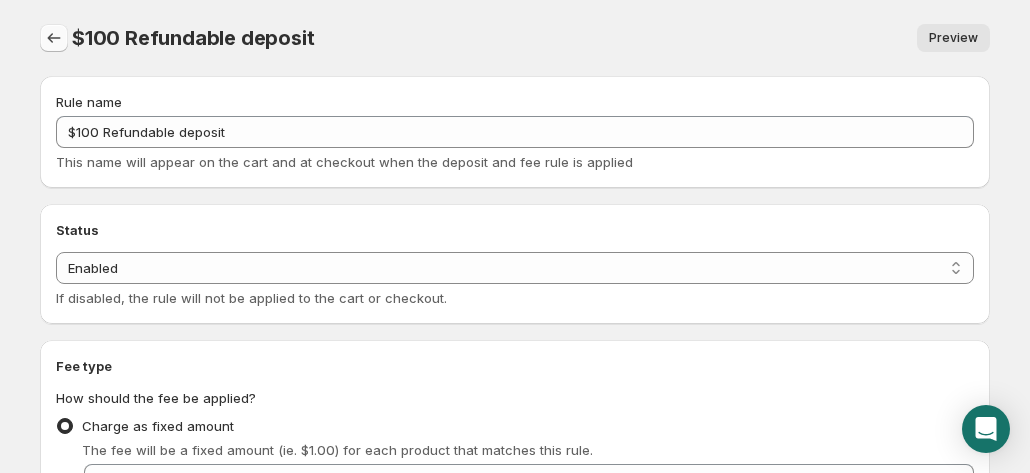 click 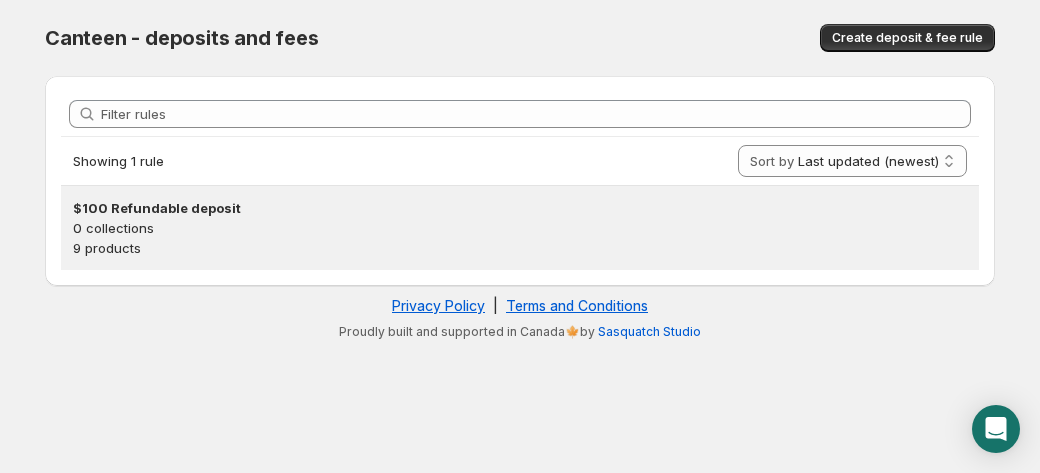 click on "9   products" at bounding box center (520, 248) 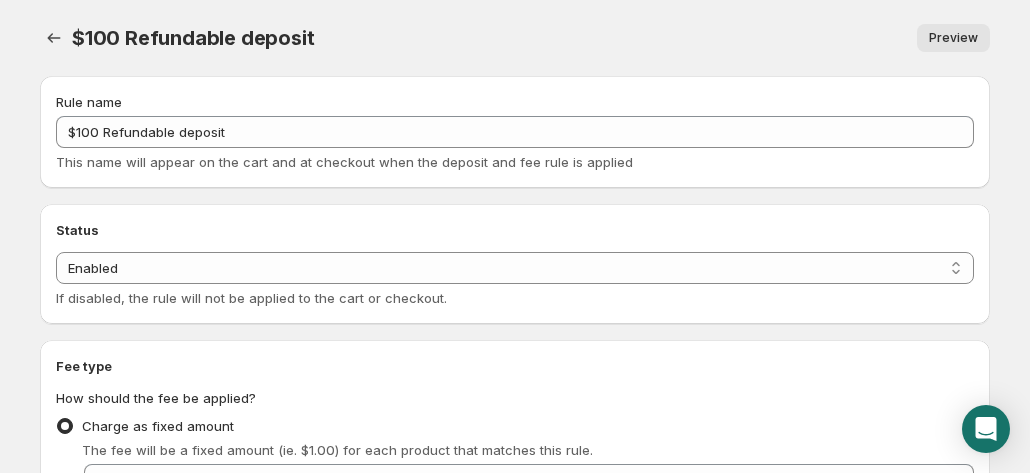 click on "Preview" at bounding box center [953, 38] 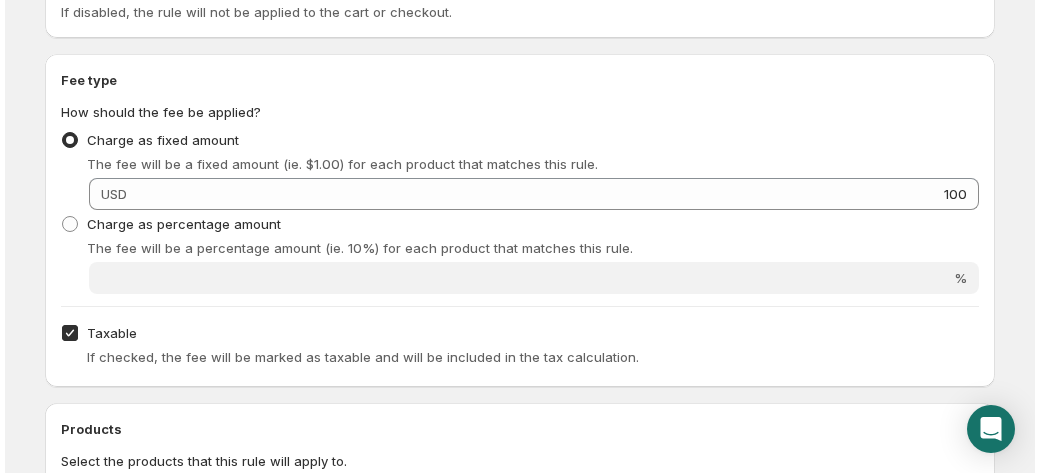 scroll, scrollTop: 0, scrollLeft: 0, axis: both 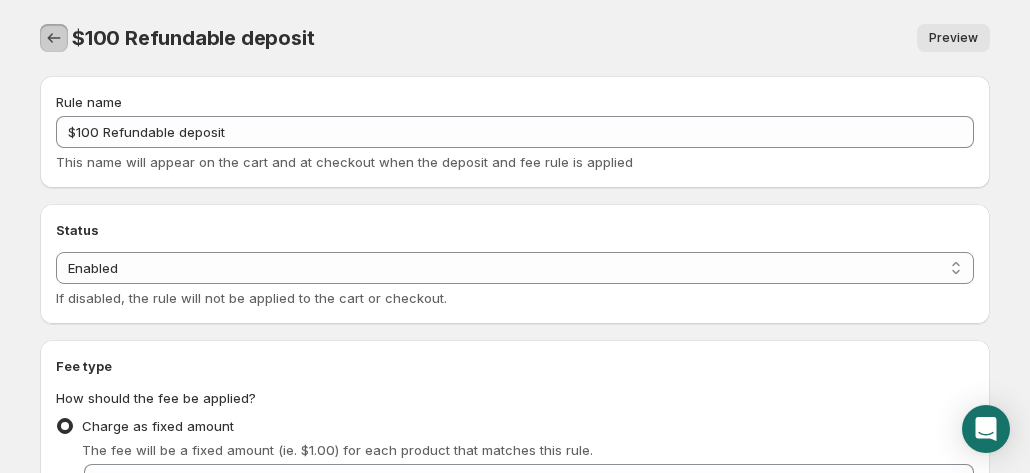 click 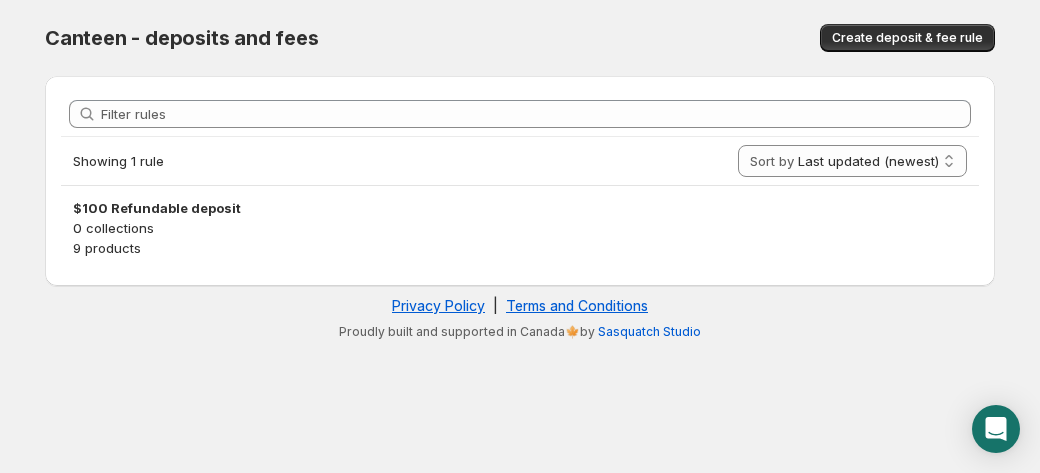 click on "Home Help Canteen - deposits and fees. This page is ready Canteen - deposits and fees Create deposit & fee rule Filter rules Showing 1 rule Sort by Last updated (newest) Last updated (oldest) Sort by Last updated (newest) $100 Refundable deposit 0 collections 9 products Privacy Policy | Terms and Conditions Proudly built and supported in Canada🍁by Sasquatch Studio" at bounding box center (520, 236) 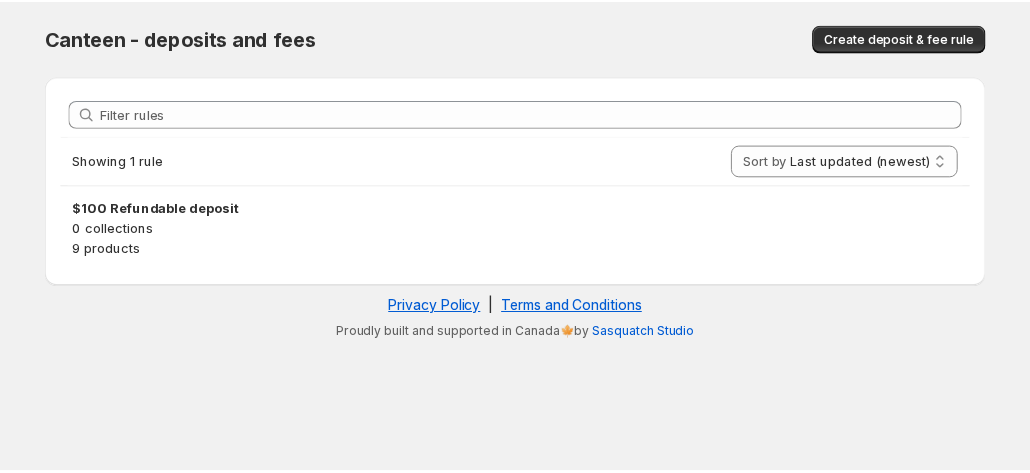 scroll, scrollTop: 0, scrollLeft: 0, axis: both 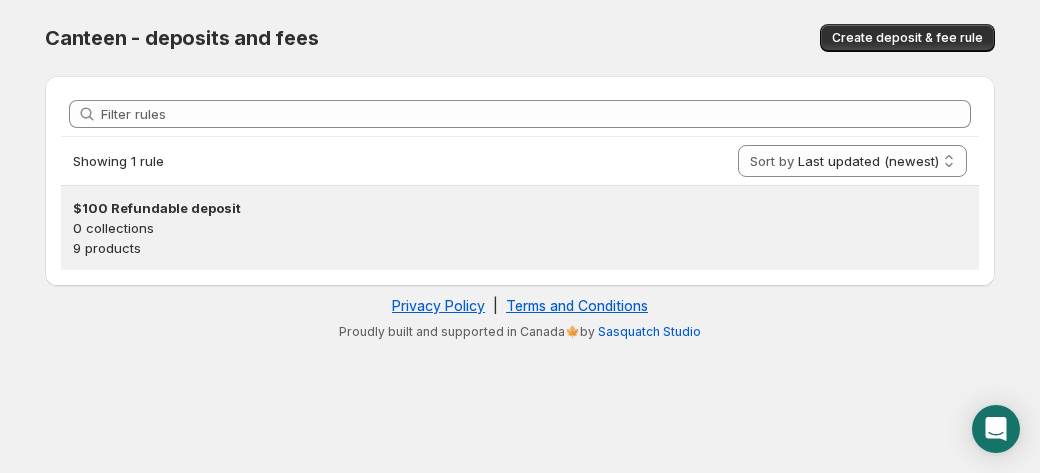 click on "0   collections" at bounding box center (520, 228) 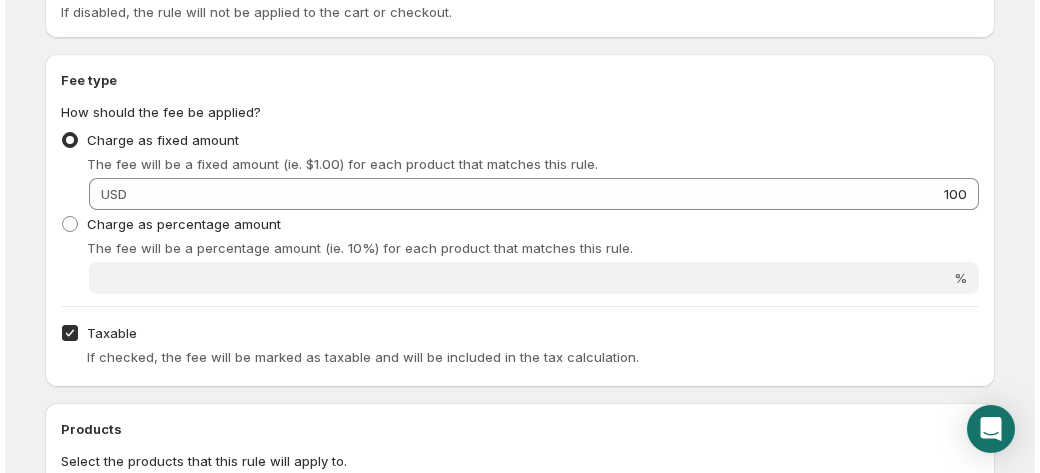 scroll, scrollTop: 0, scrollLeft: 0, axis: both 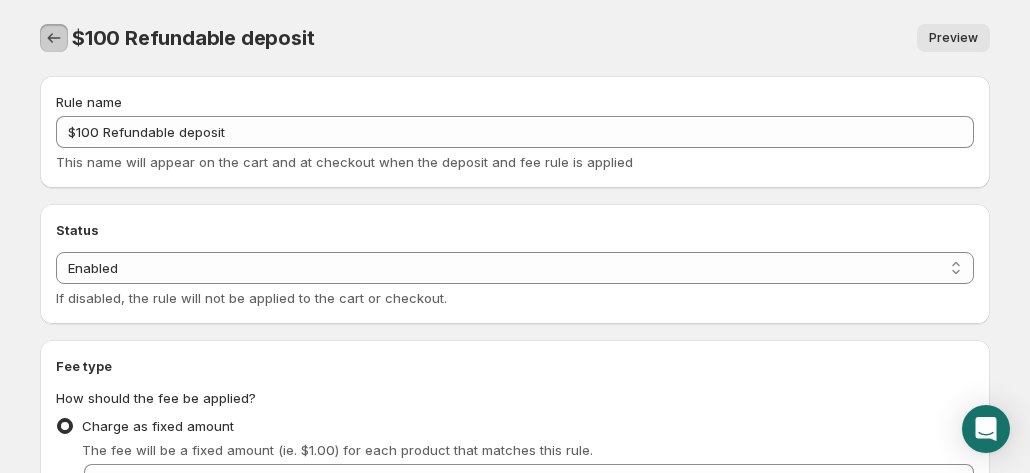 click 